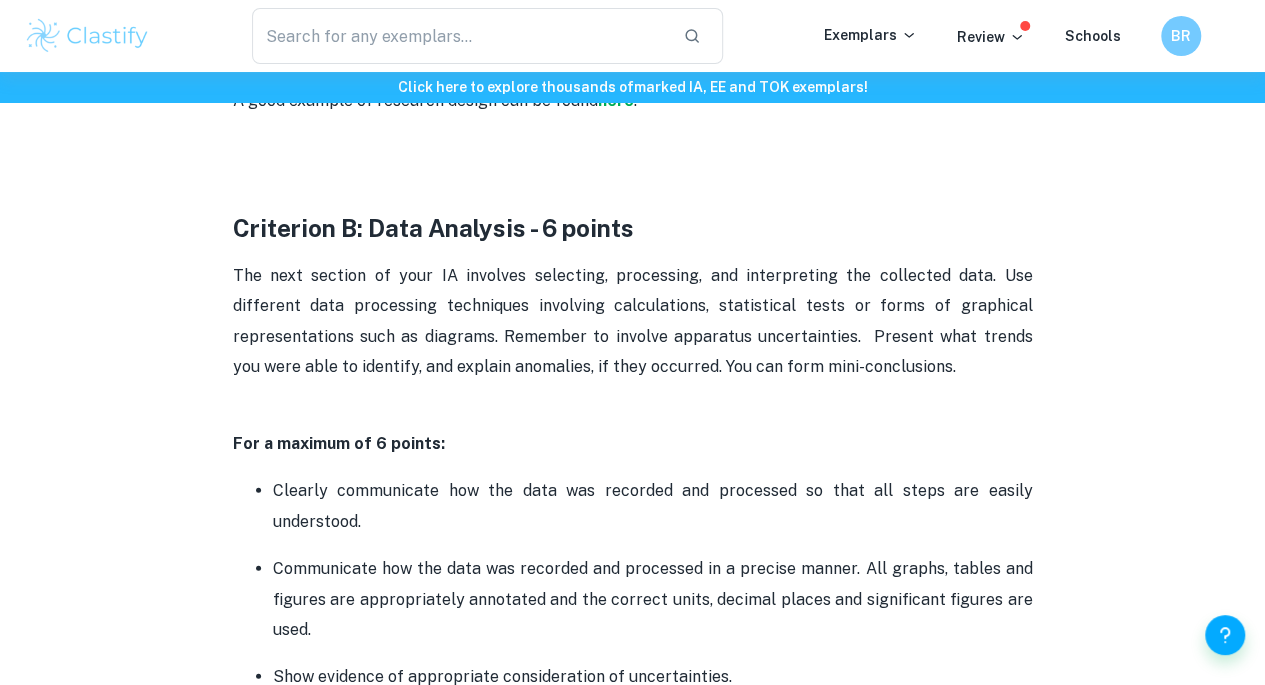 scroll, scrollTop: 2500, scrollLeft: 0, axis: vertical 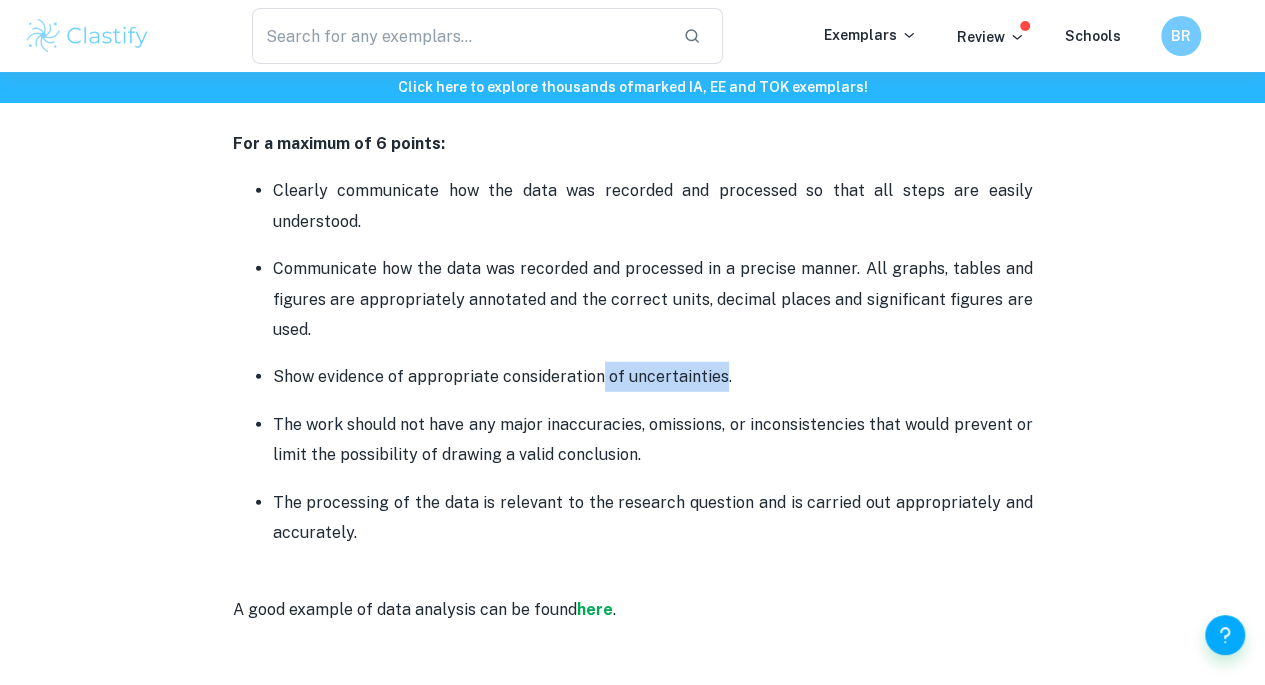 drag, startPoint x: 717, startPoint y: 383, endPoint x: 594, endPoint y: 403, distance: 124.61541 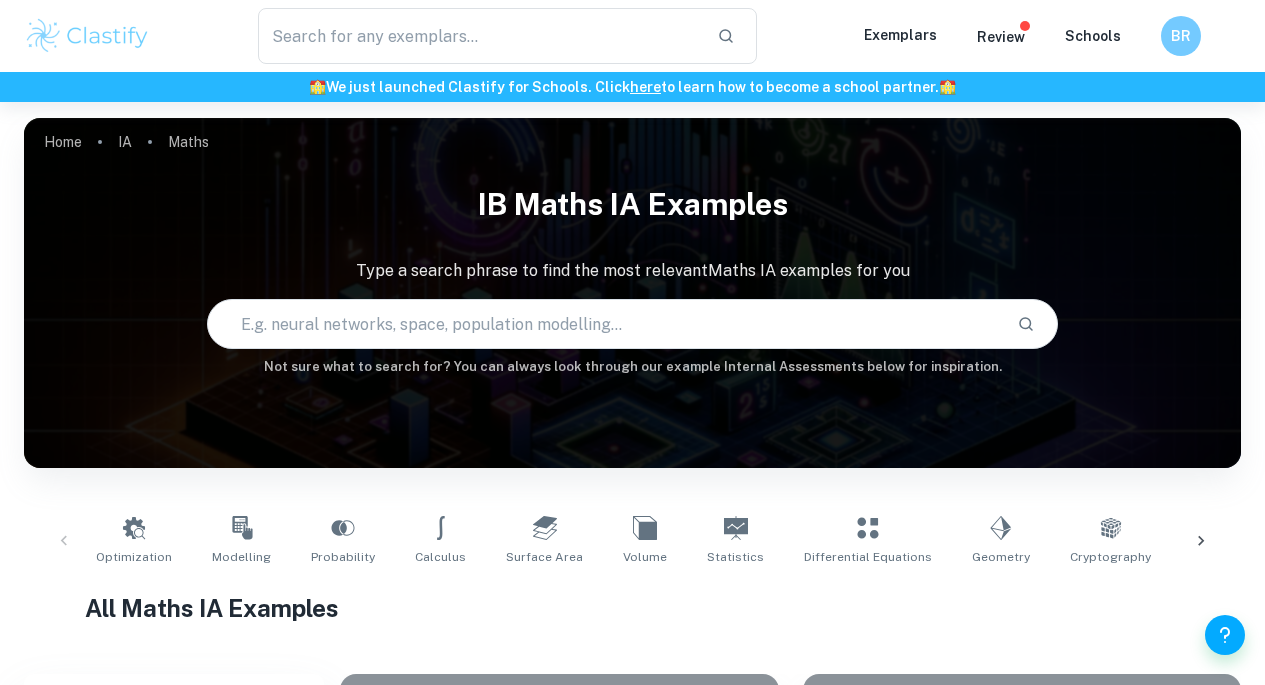 scroll, scrollTop: 0, scrollLeft: 0, axis: both 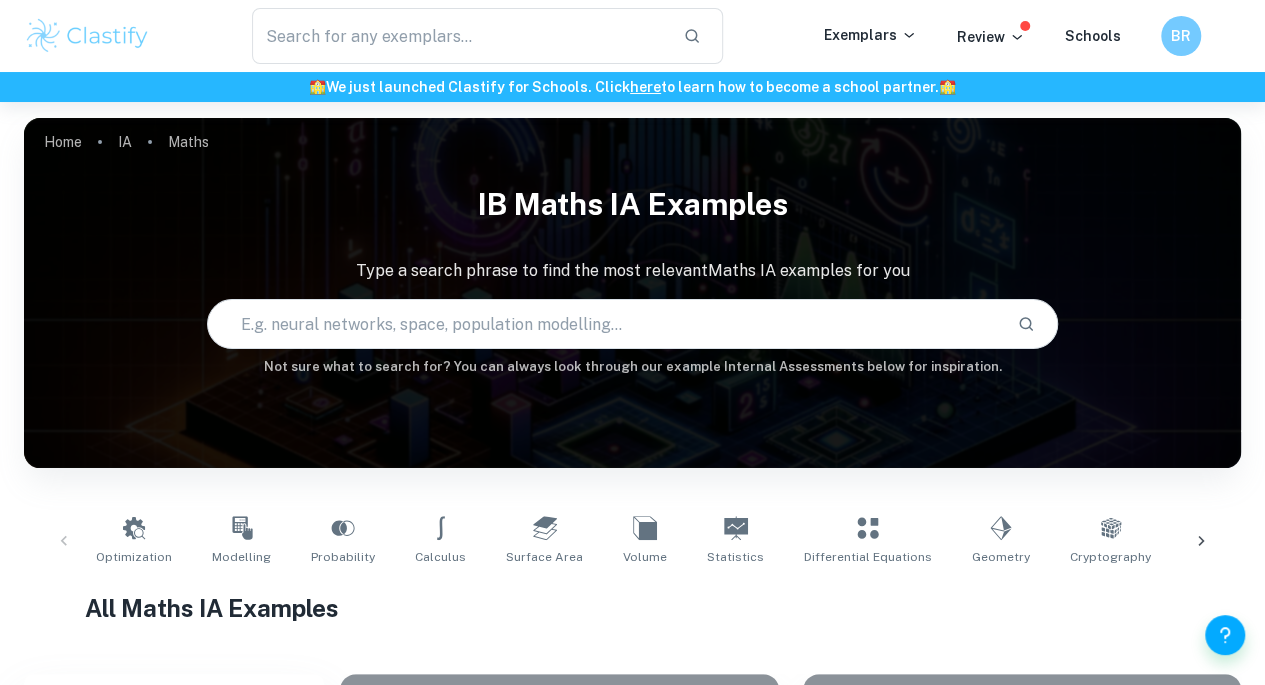 click on "Home IA Maths" at bounding box center [126, 142] 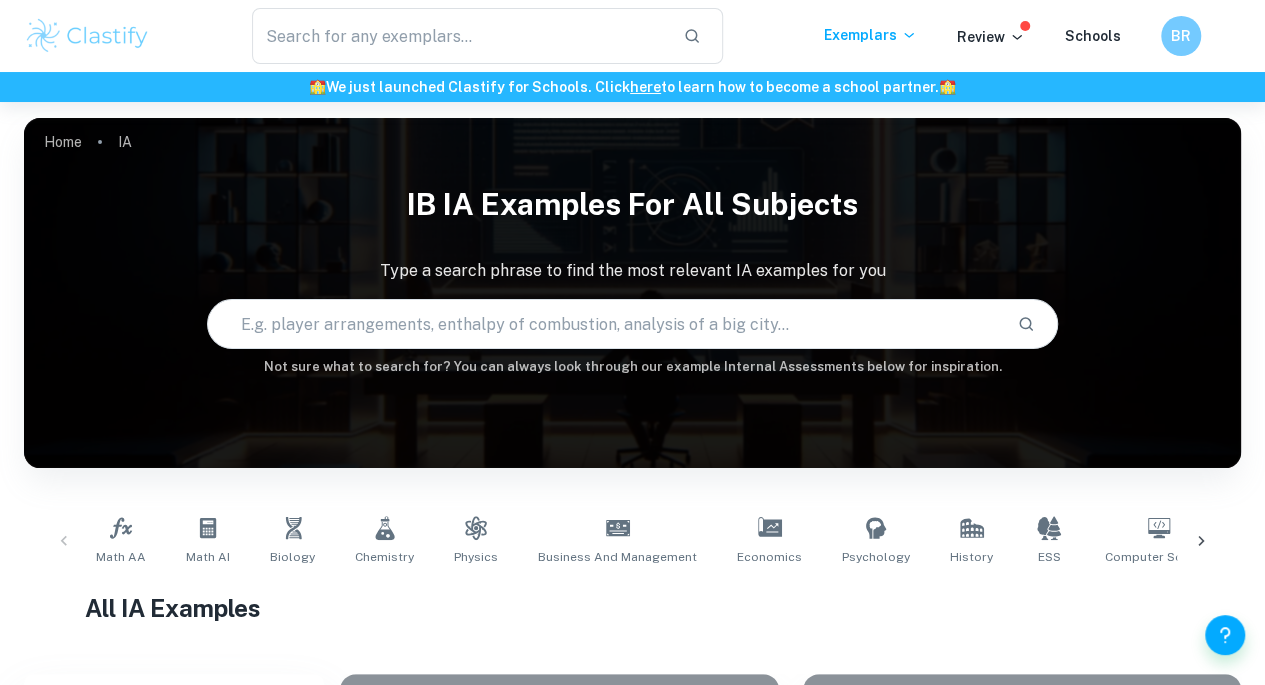 scroll, scrollTop: 400, scrollLeft: 0, axis: vertical 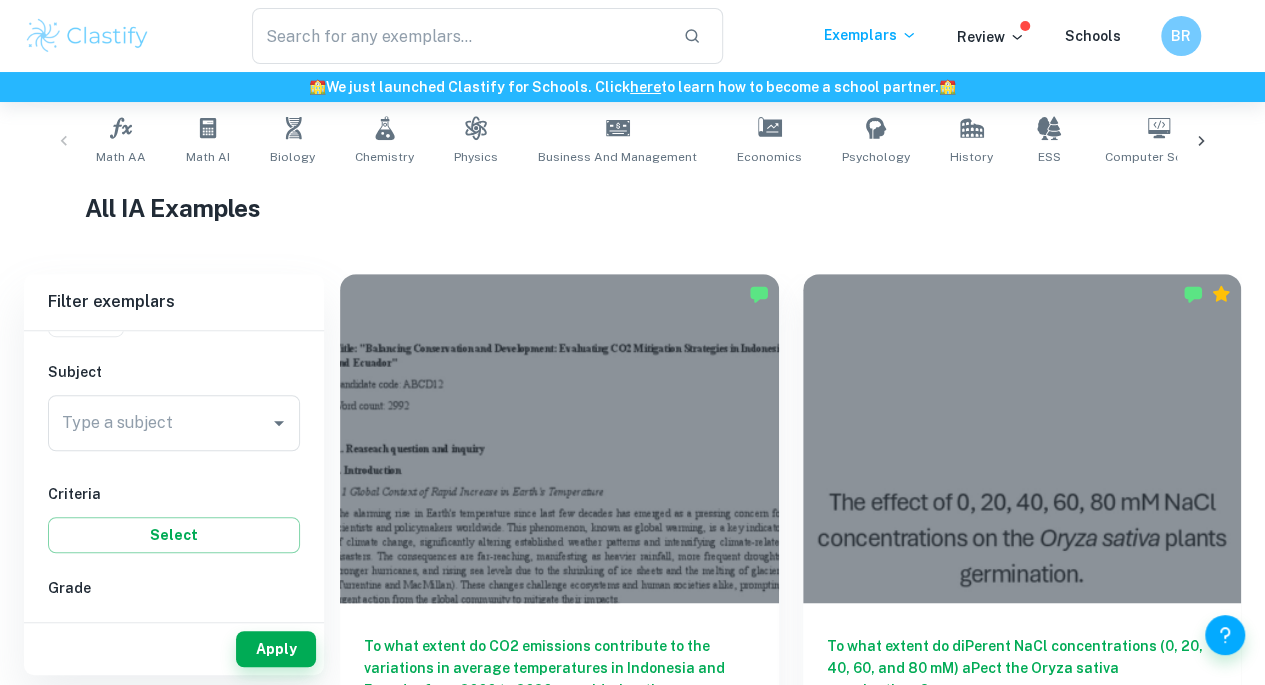 click on "Type a subject Type a subject" at bounding box center (174, 423) 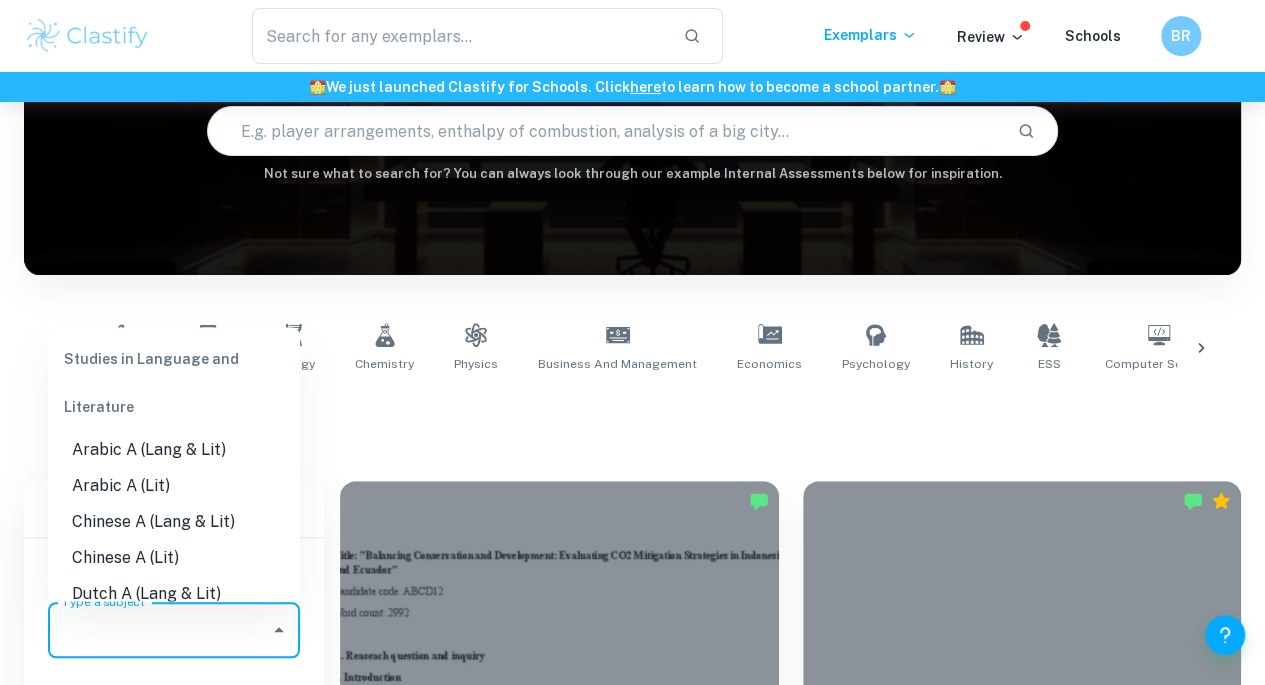 scroll, scrollTop: 100, scrollLeft: 0, axis: vertical 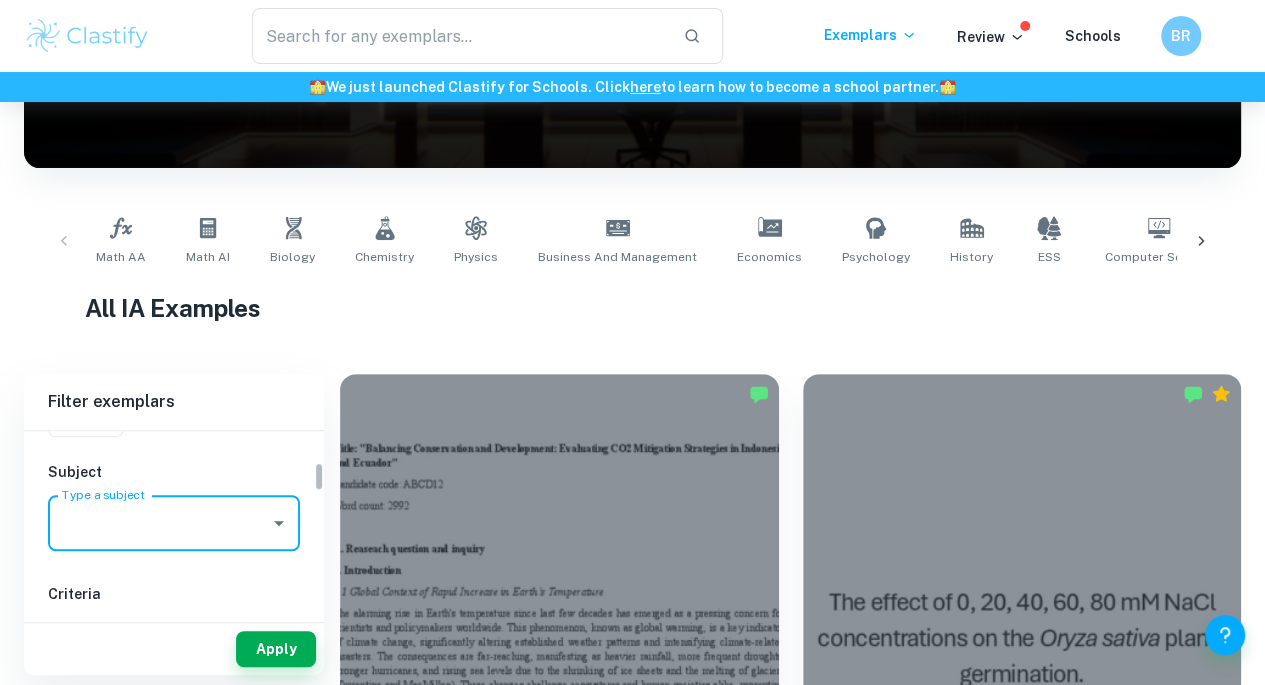 click on "Type a subject" at bounding box center (159, 523) 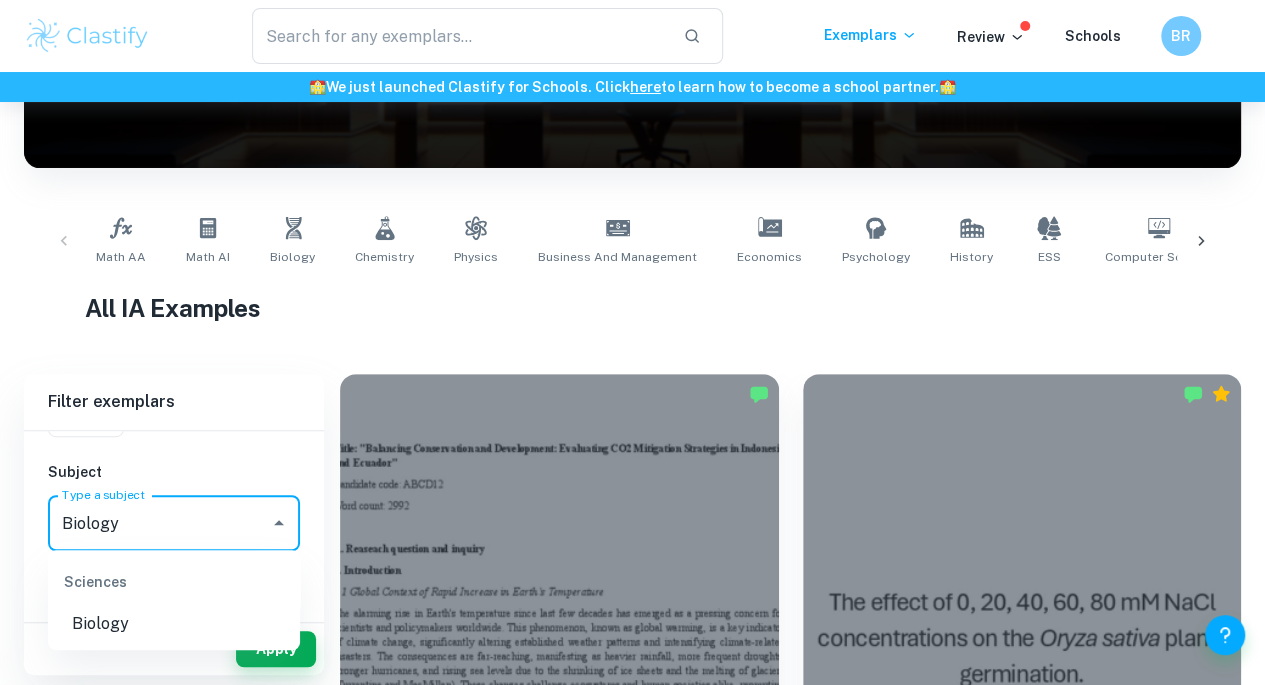 click on "Biology" at bounding box center (174, 624) 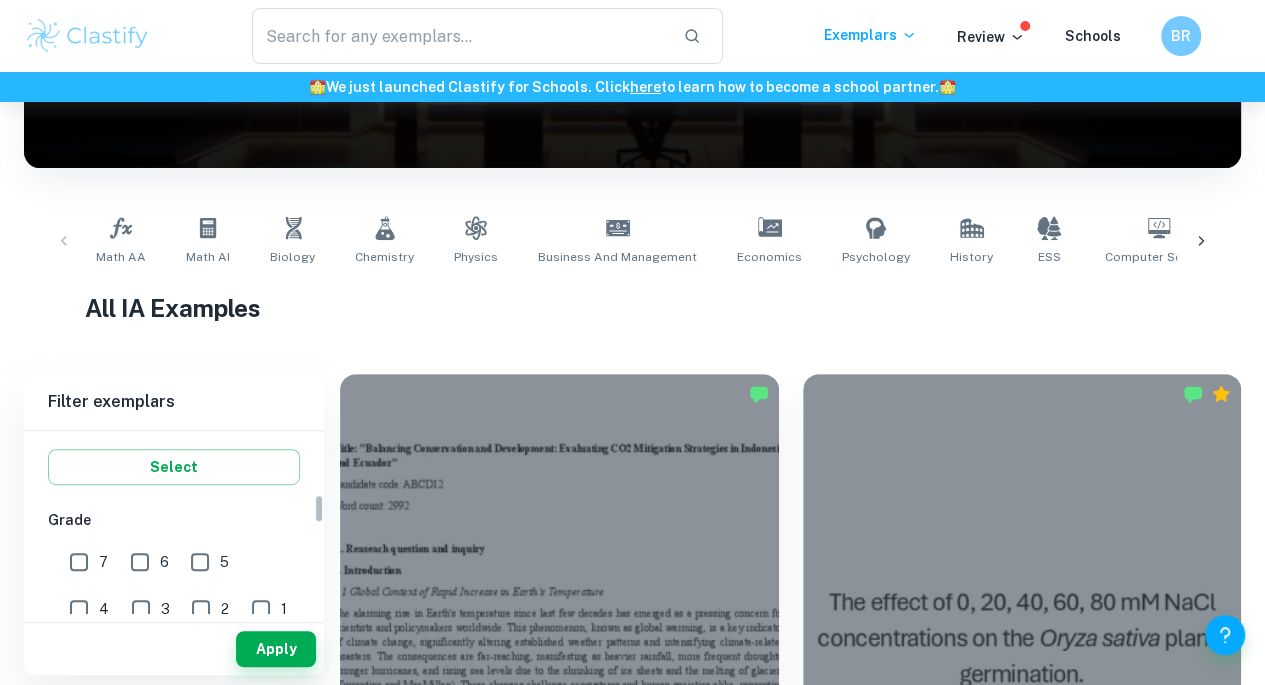 scroll, scrollTop: 400, scrollLeft: 0, axis: vertical 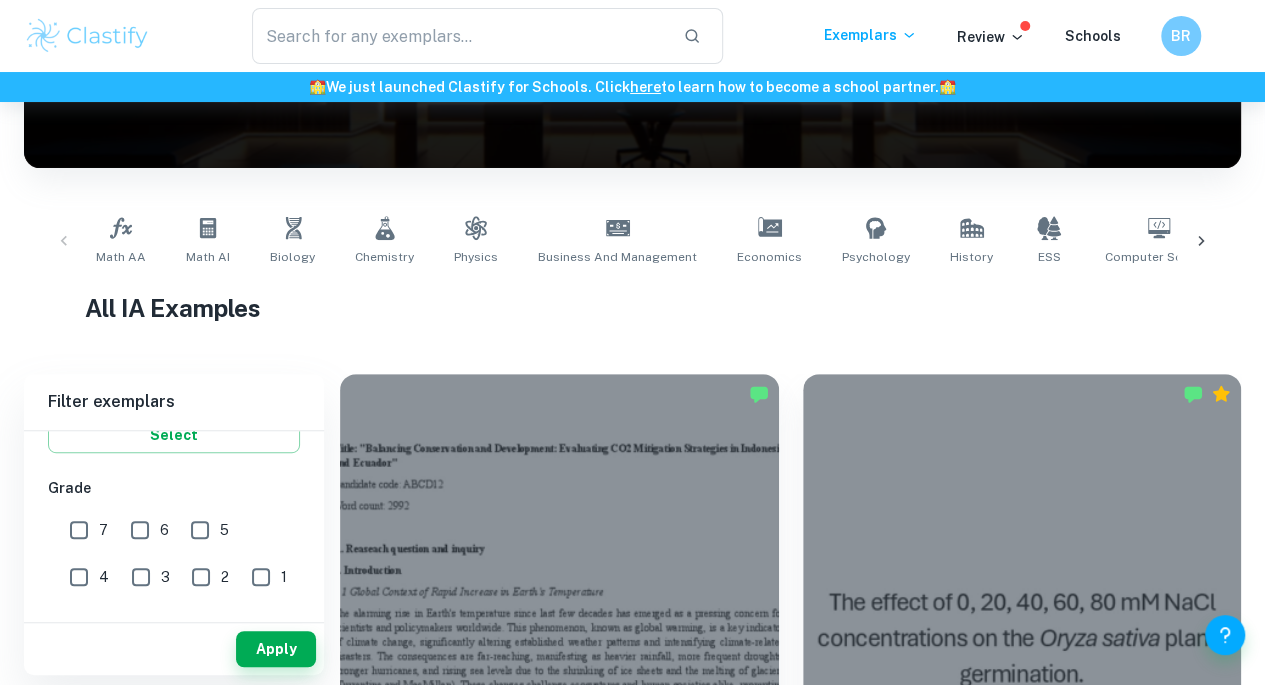 type on "Biology" 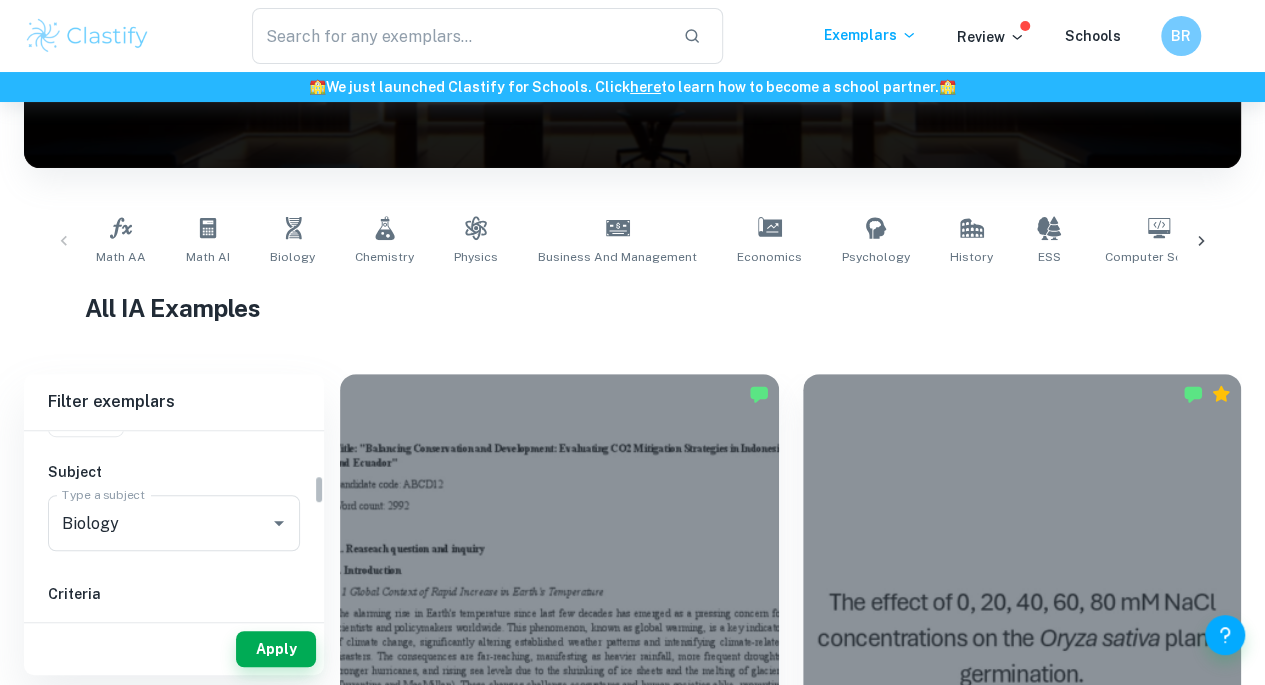 scroll, scrollTop: 300, scrollLeft: 0, axis: vertical 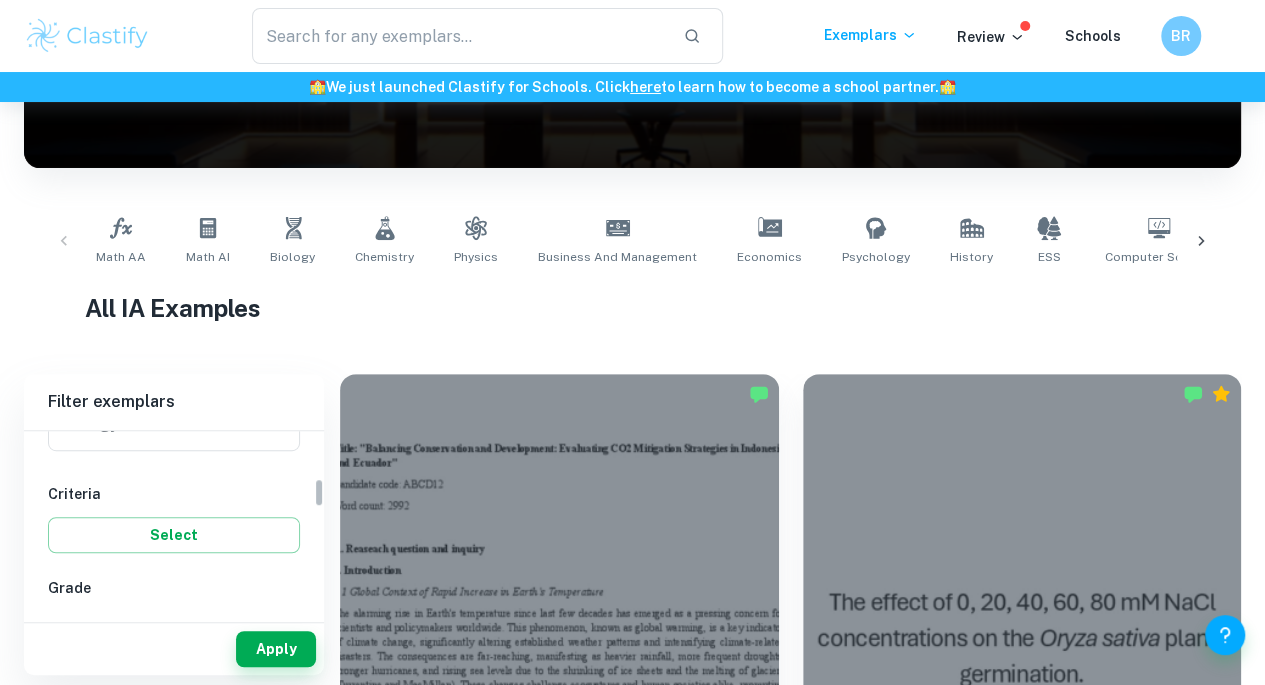 click on "Select" at bounding box center (174, 535) 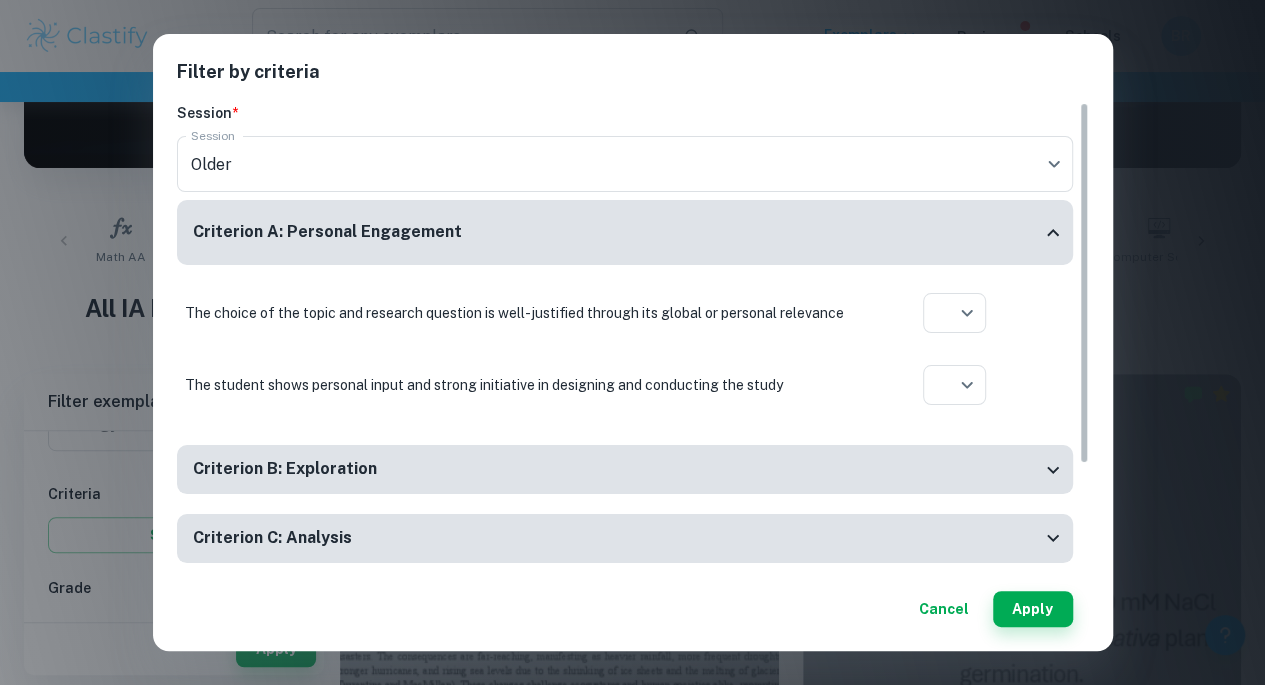 click on "Cancel" at bounding box center (944, 609) 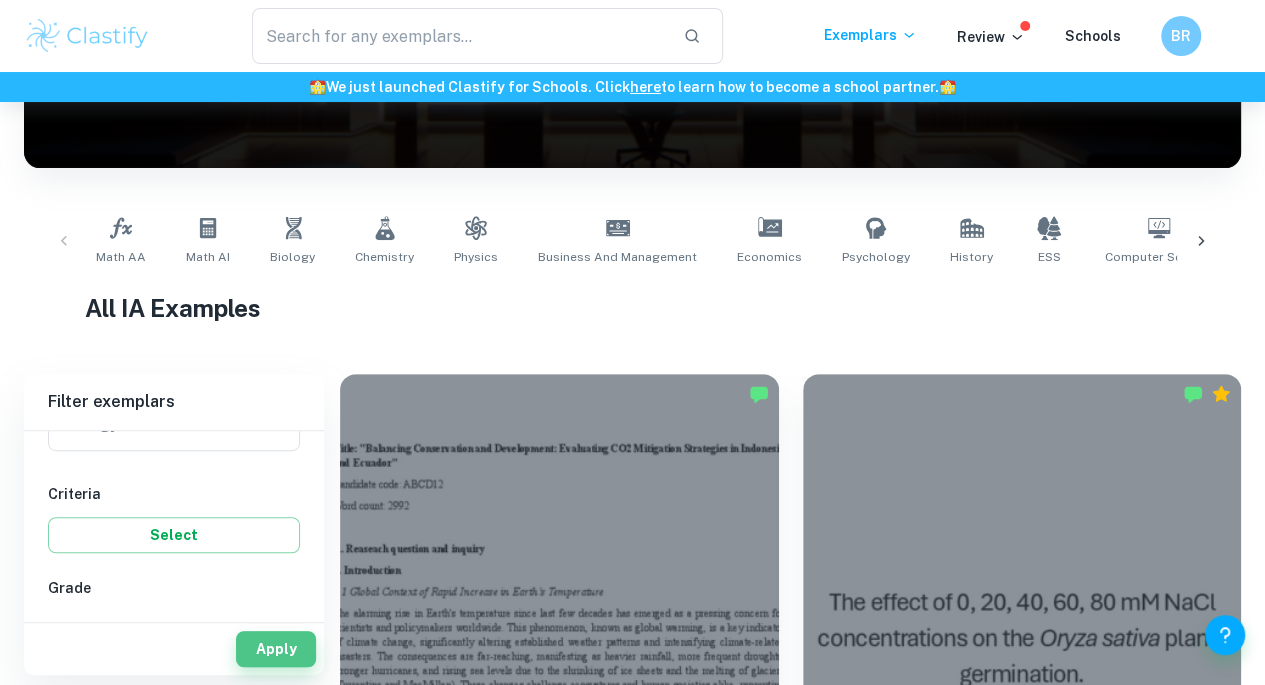 click on "Apply" at bounding box center [276, 649] 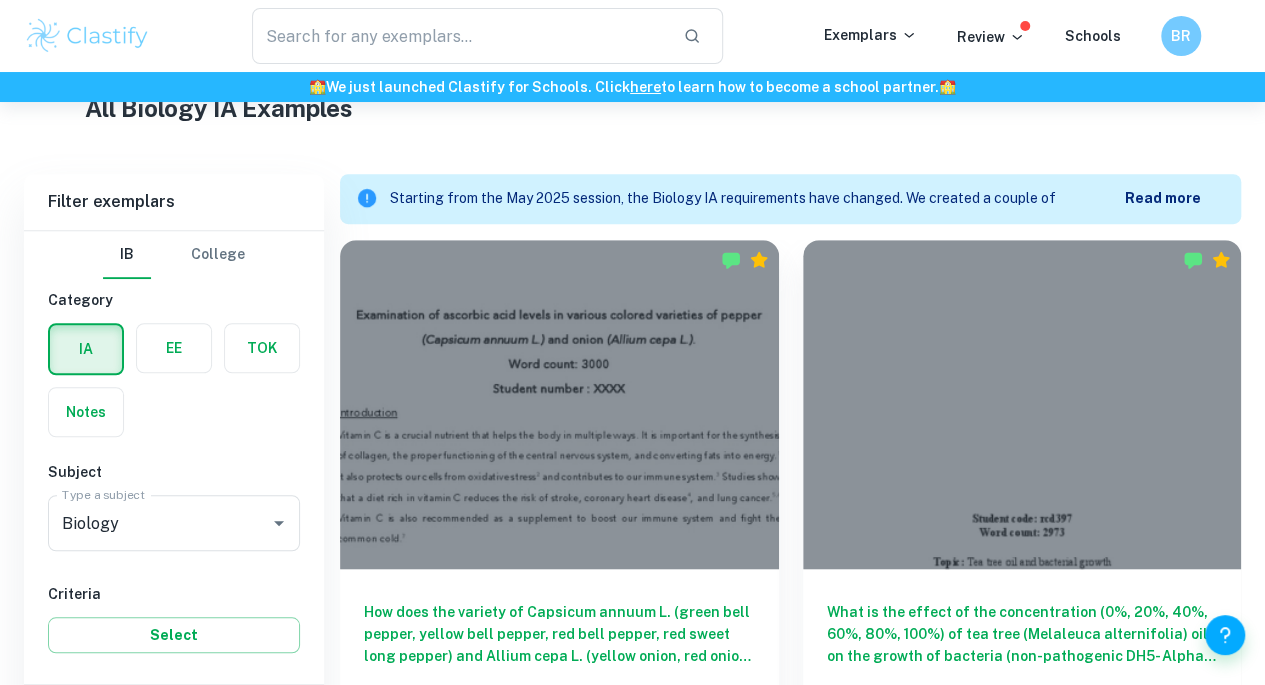 scroll, scrollTop: 700, scrollLeft: 0, axis: vertical 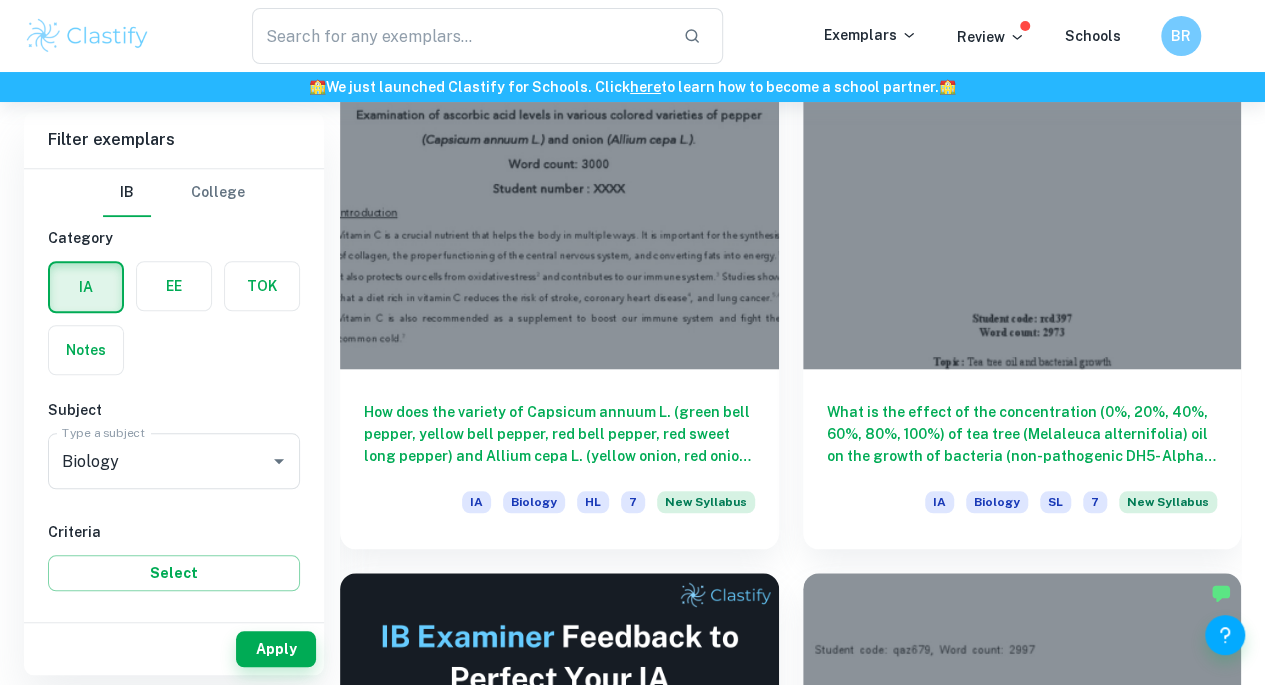 click on "What is the effect of the concentration (0%, 20%, 40%, 60%, 80%, 100%) of tea tree (Melaleuca alternifolia) oil on the growth of bacteria (non-pathogenic DH5- Alpha Escherichia coli) measured in the diameter of the inhibition zone around the paper disc? IA Biology SL 7 New Syllabus" at bounding box center [1022, 459] 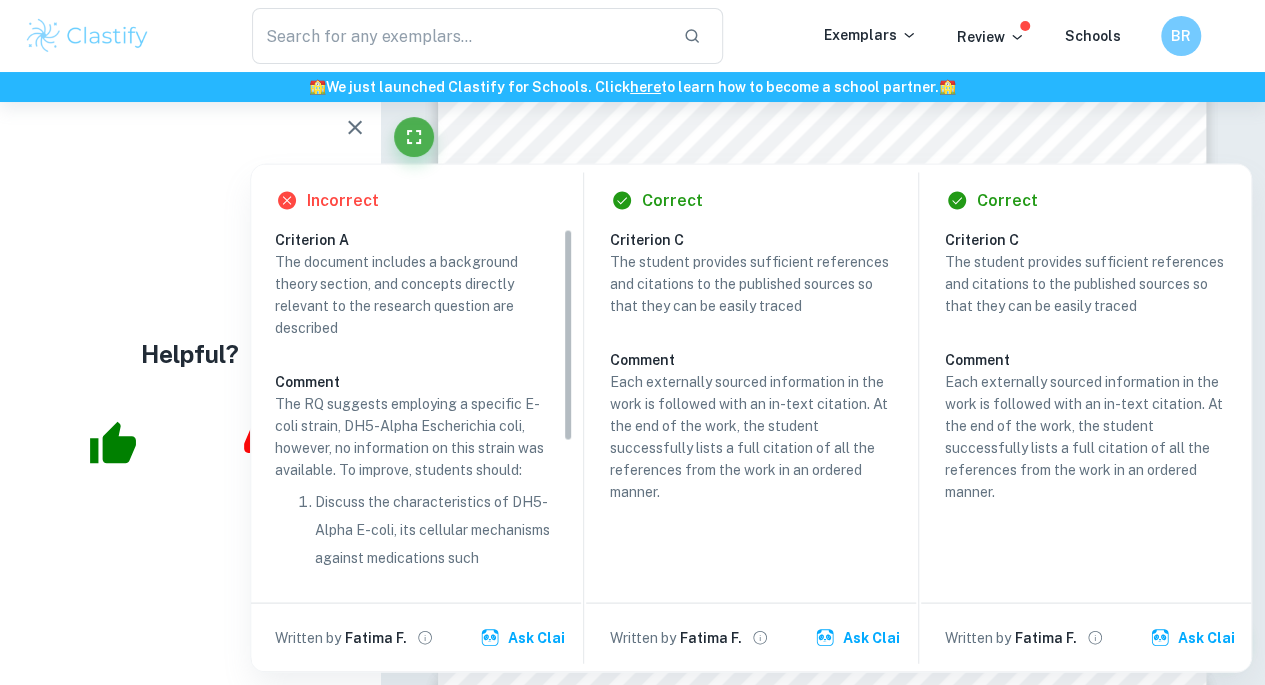 scroll, scrollTop: 1800, scrollLeft: 0, axis: vertical 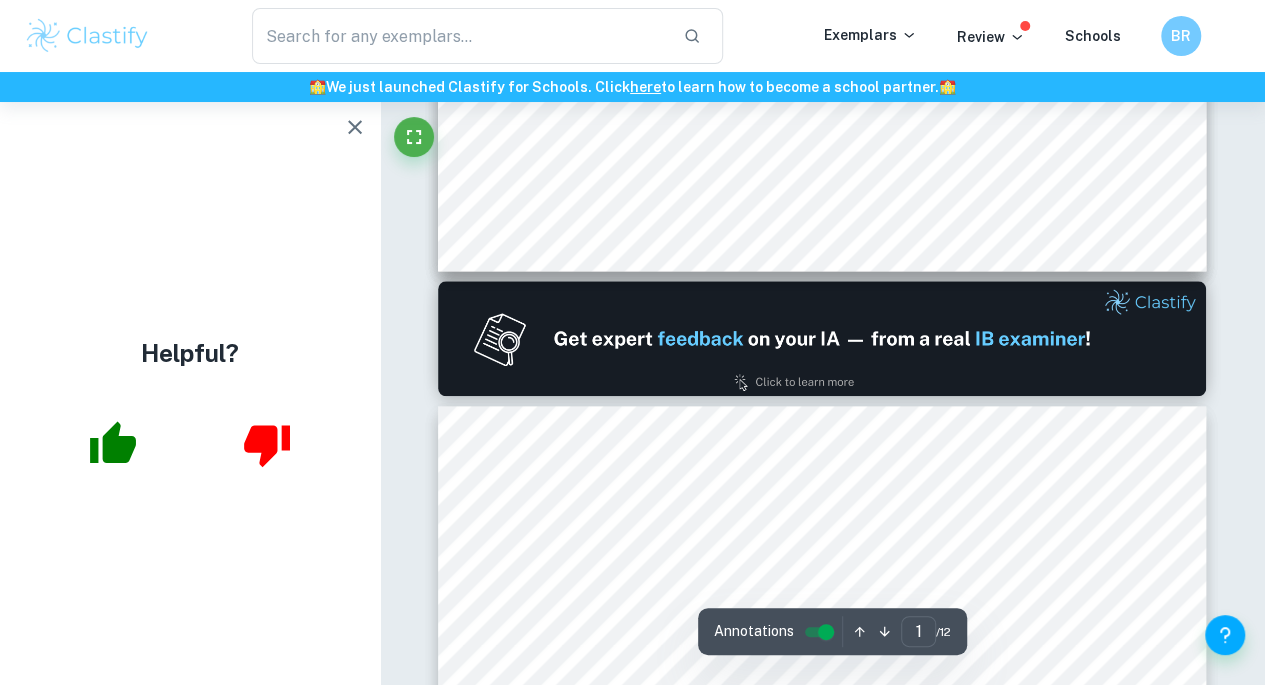 type on "2" 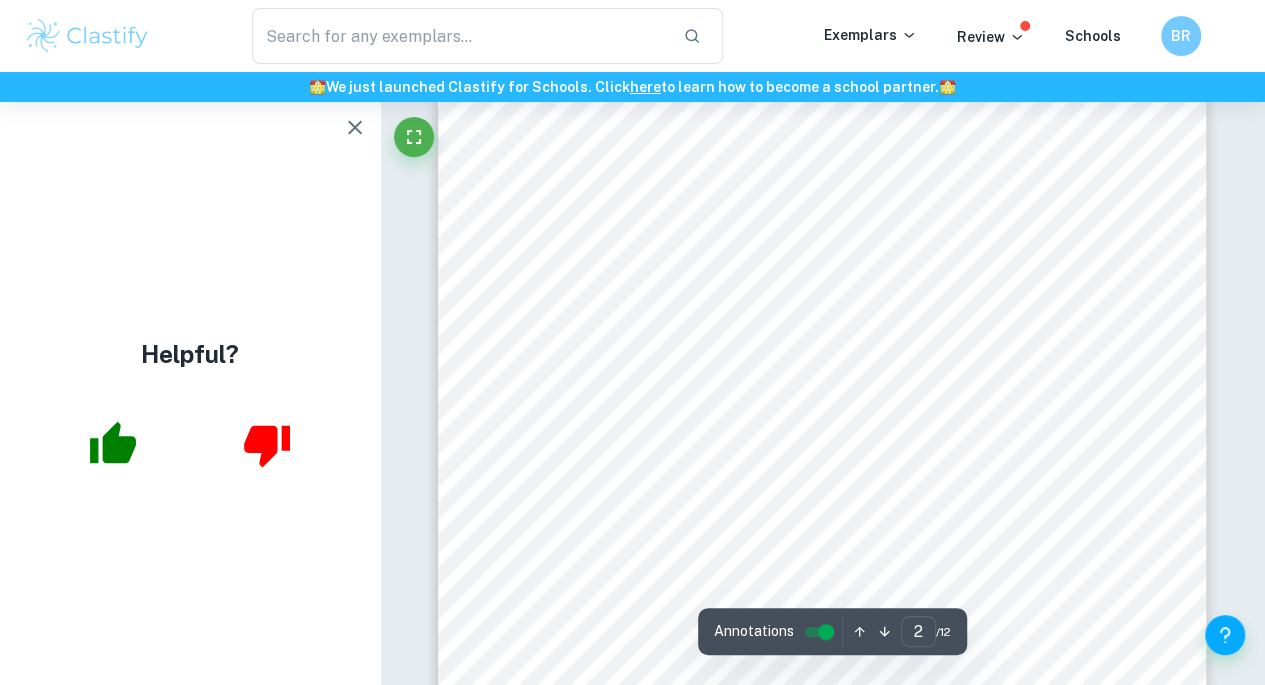 scroll, scrollTop: 1900, scrollLeft: 0, axis: vertical 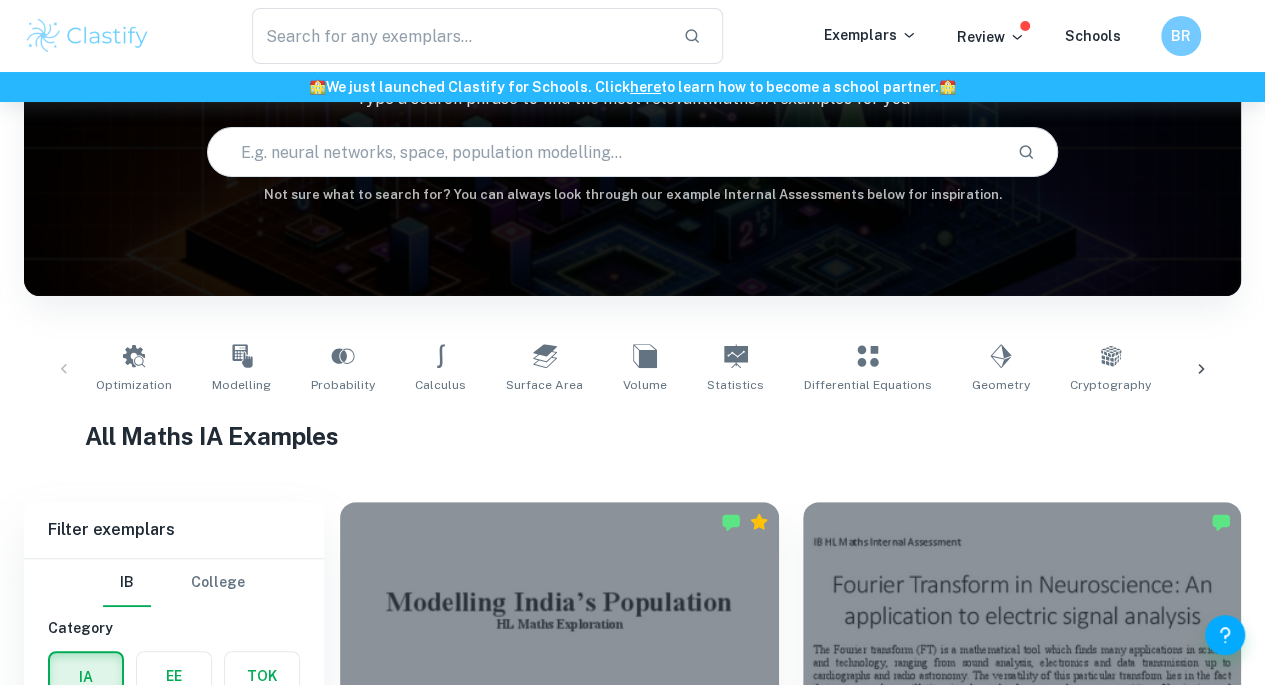 checkbox on "true" 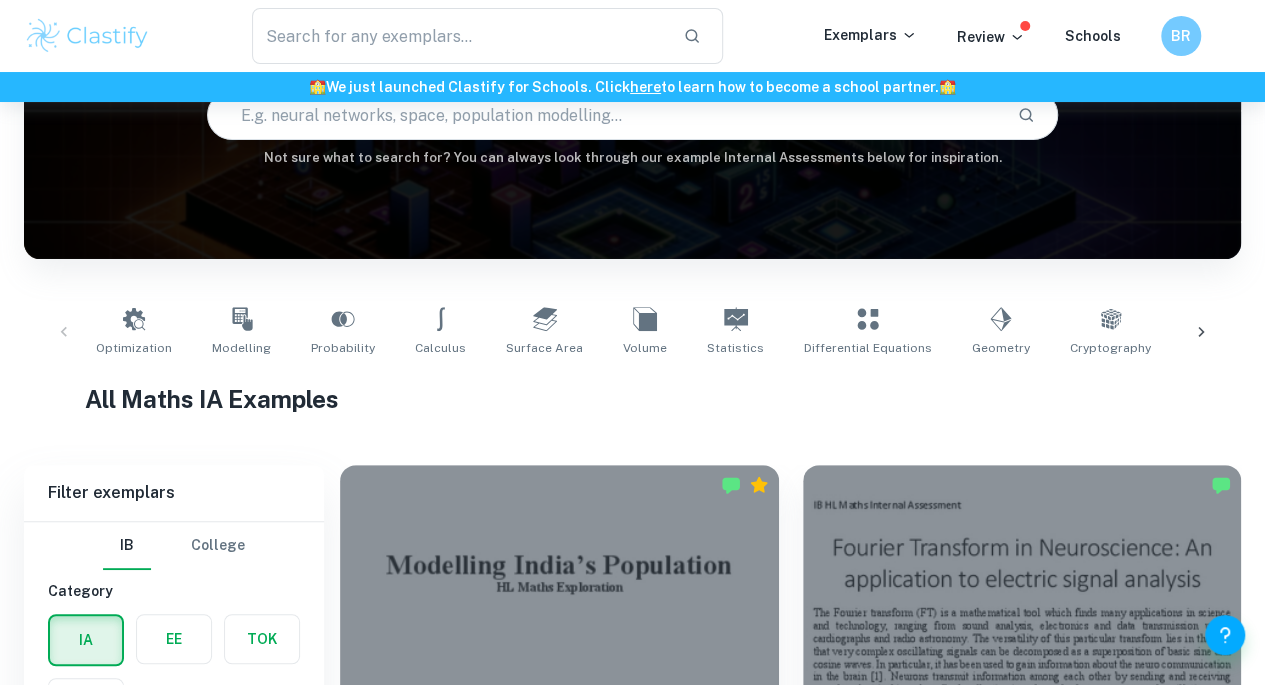scroll, scrollTop: 500, scrollLeft: 0, axis: vertical 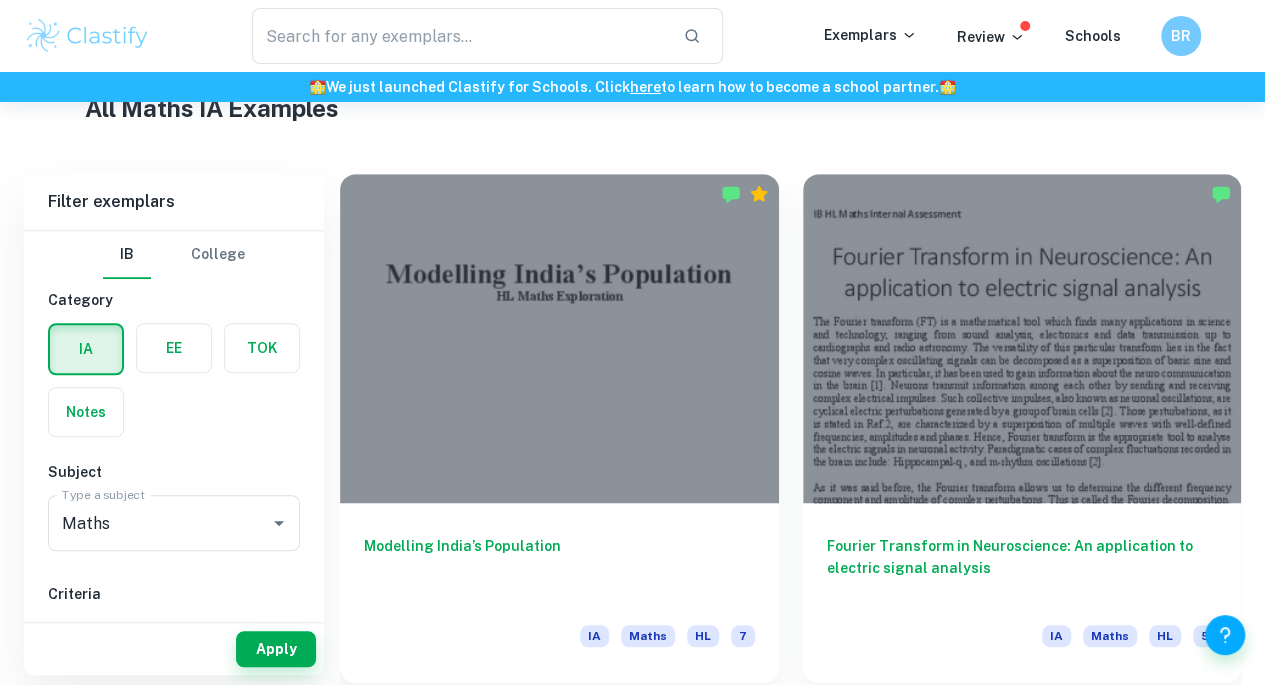 click on "Maths" at bounding box center (146, 523) 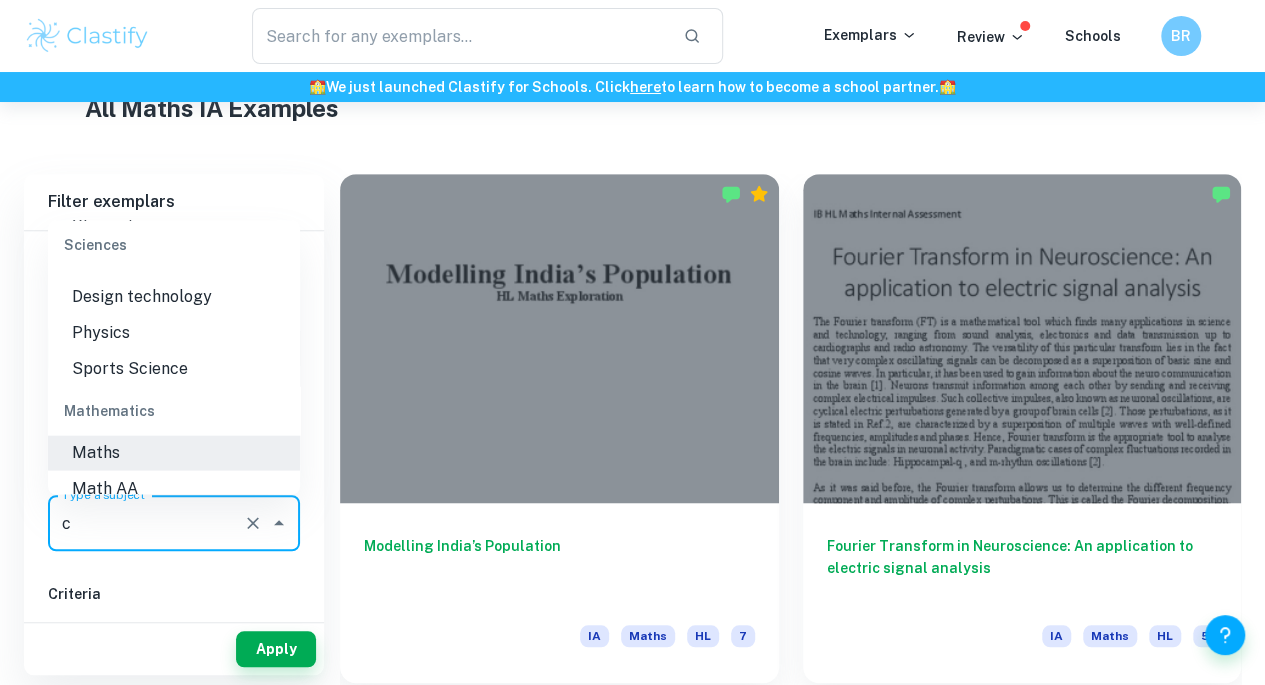 scroll, scrollTop: 0, scrollLeft: 0, axis: both 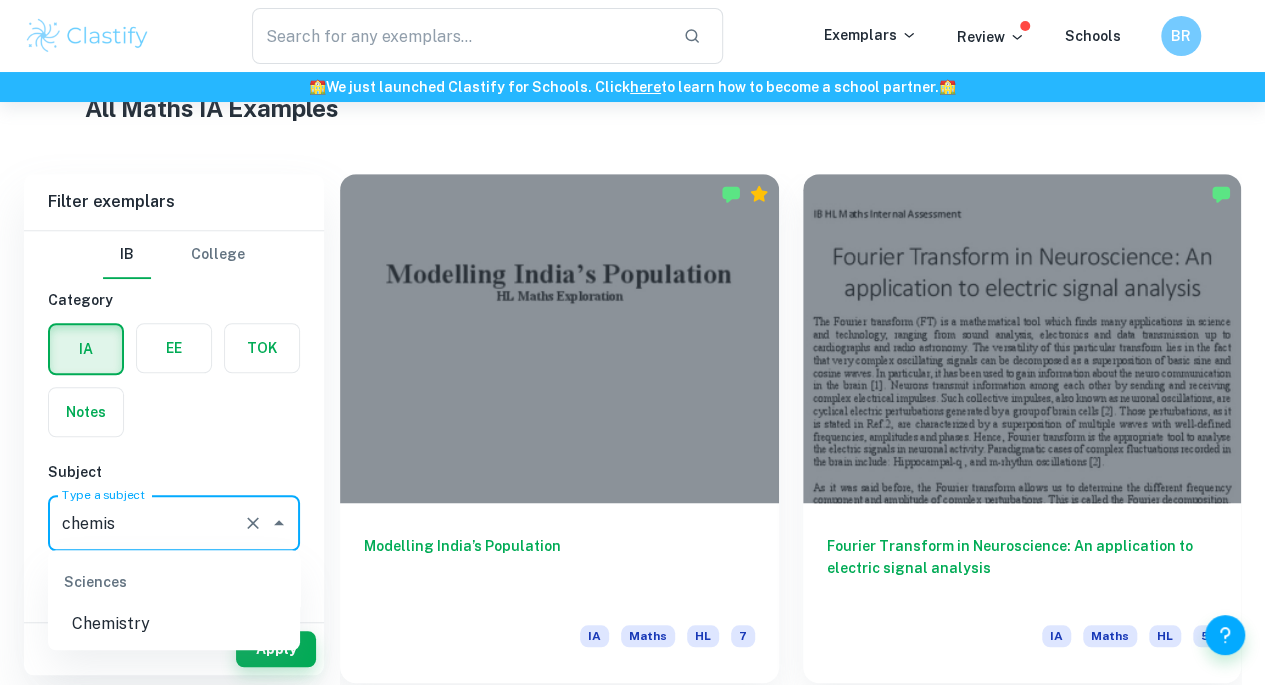 click on "Chemistry" at bounding box center (174, 624) 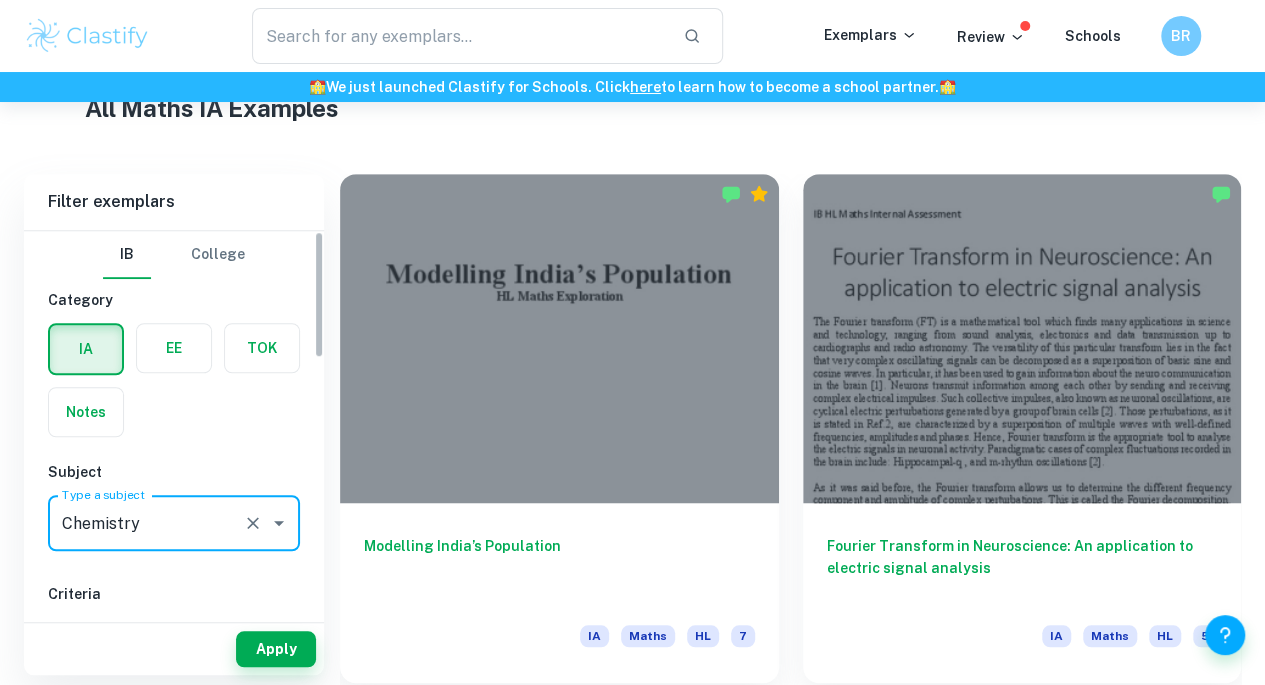 type on "Chemistry" 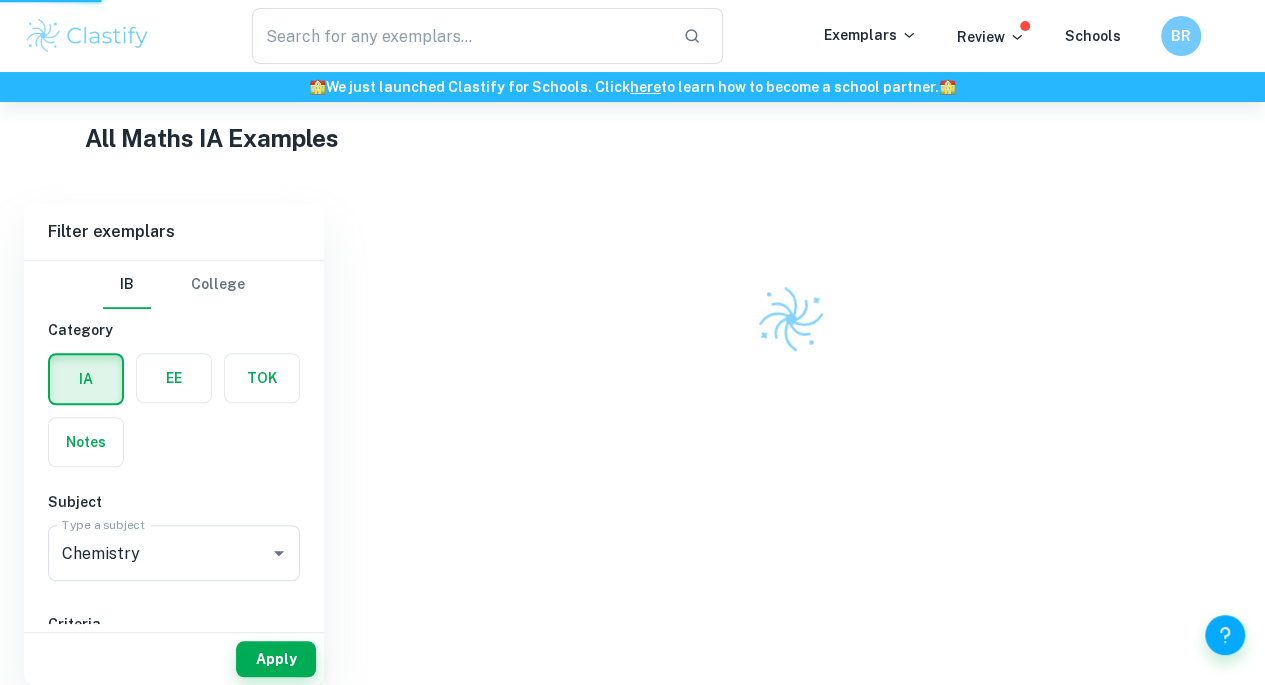 scroll, scrollTop: 460, scrollLeft: 0, axis: vertical 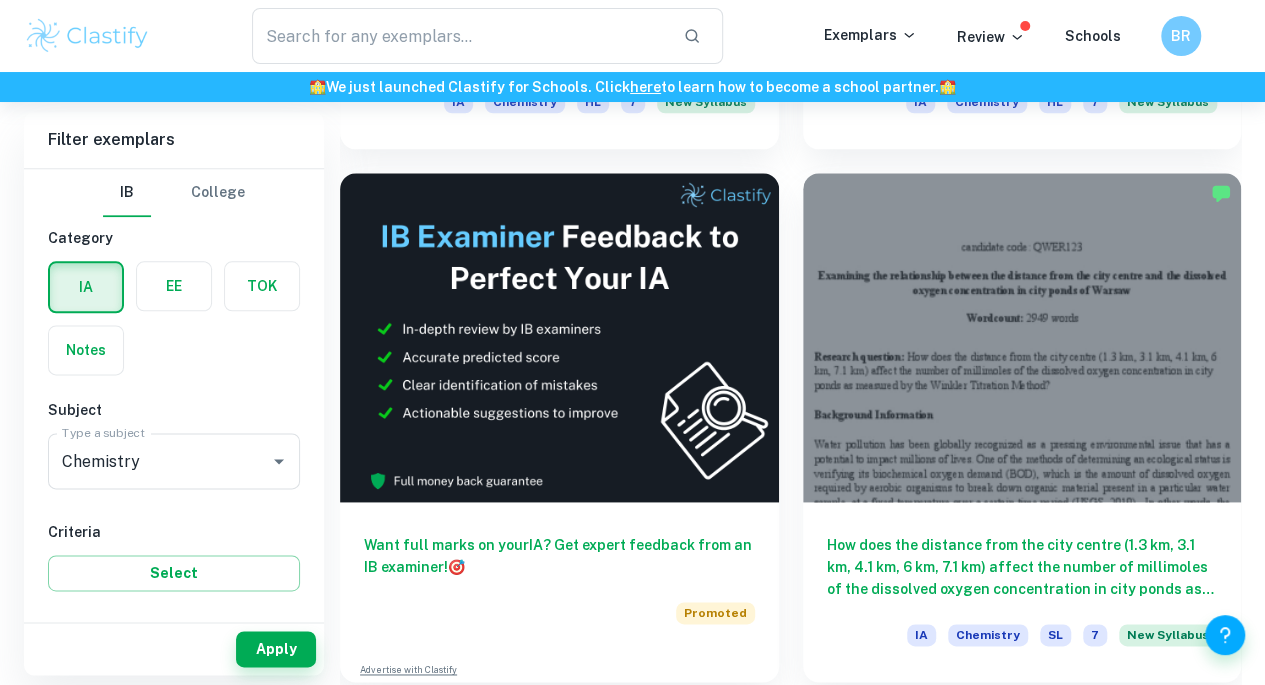 click at bounding box center (1022, 870) 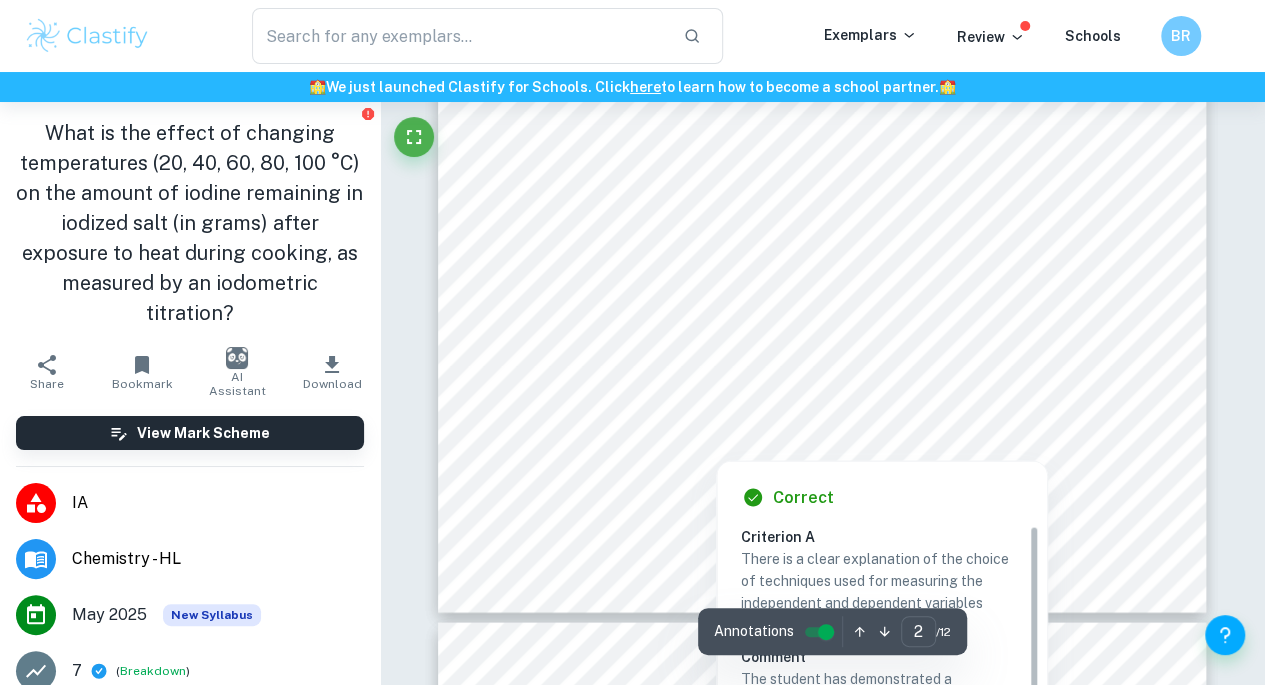 scroll, scrollTop: 1700, scrollLeft: 0, axis: vertical 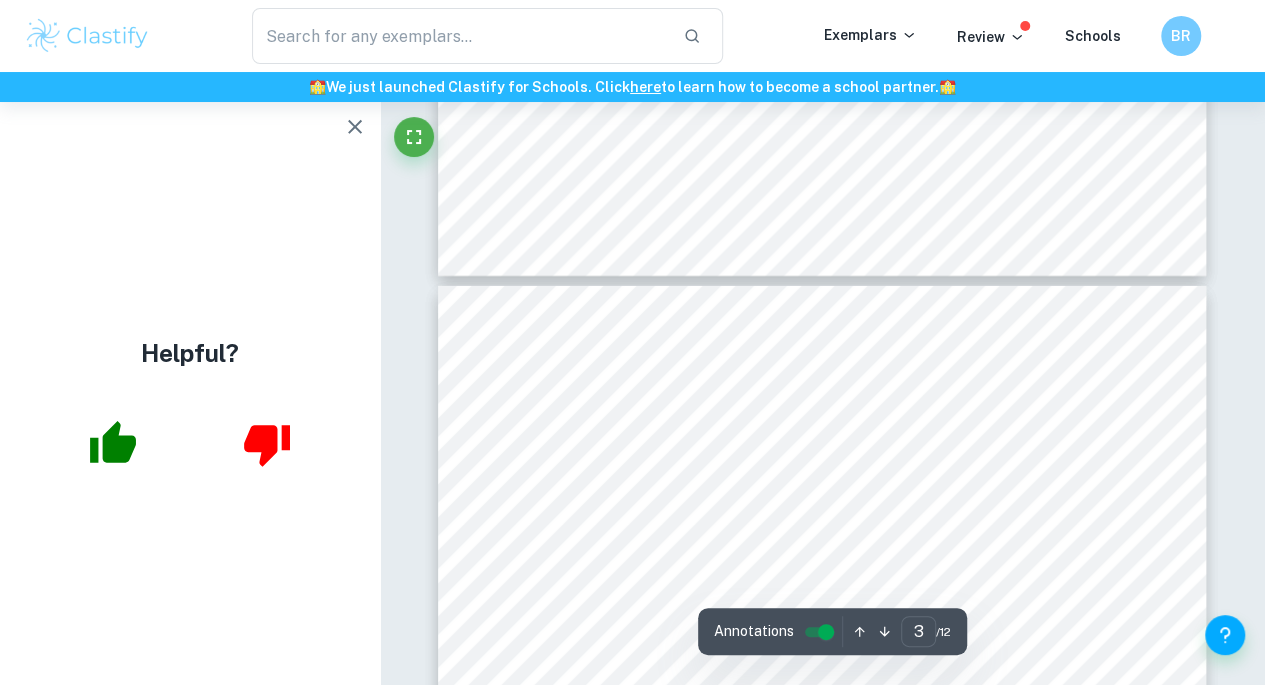 type on "4" 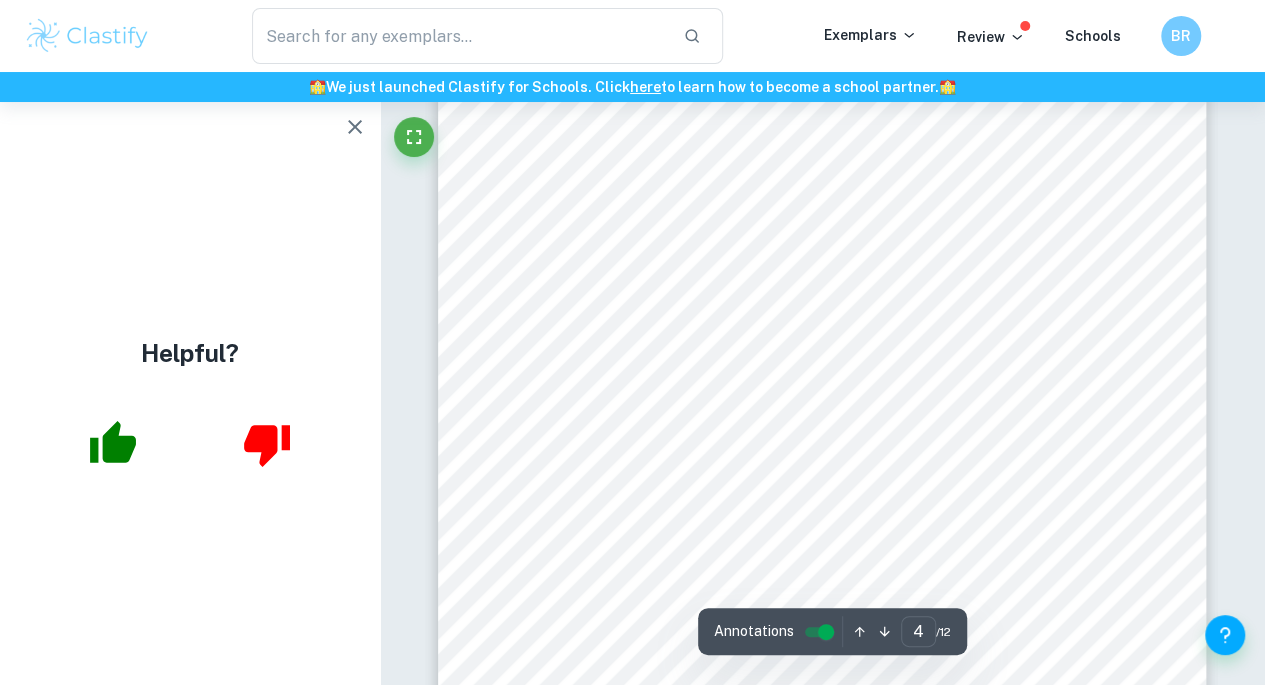 scroll, scrollTop: 3100, scrollLeft: 0, axis: vertical 